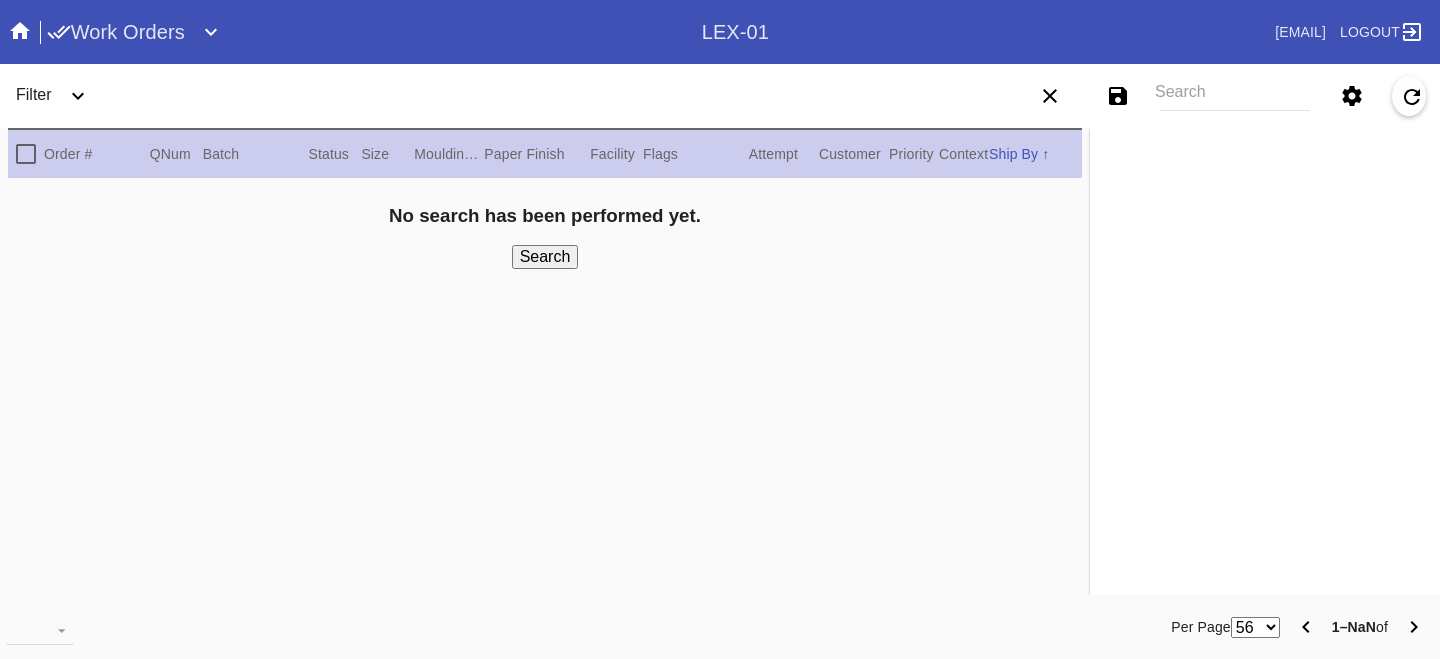 scroll, scrollTop: 0, scrollLeft: 0, axis: both 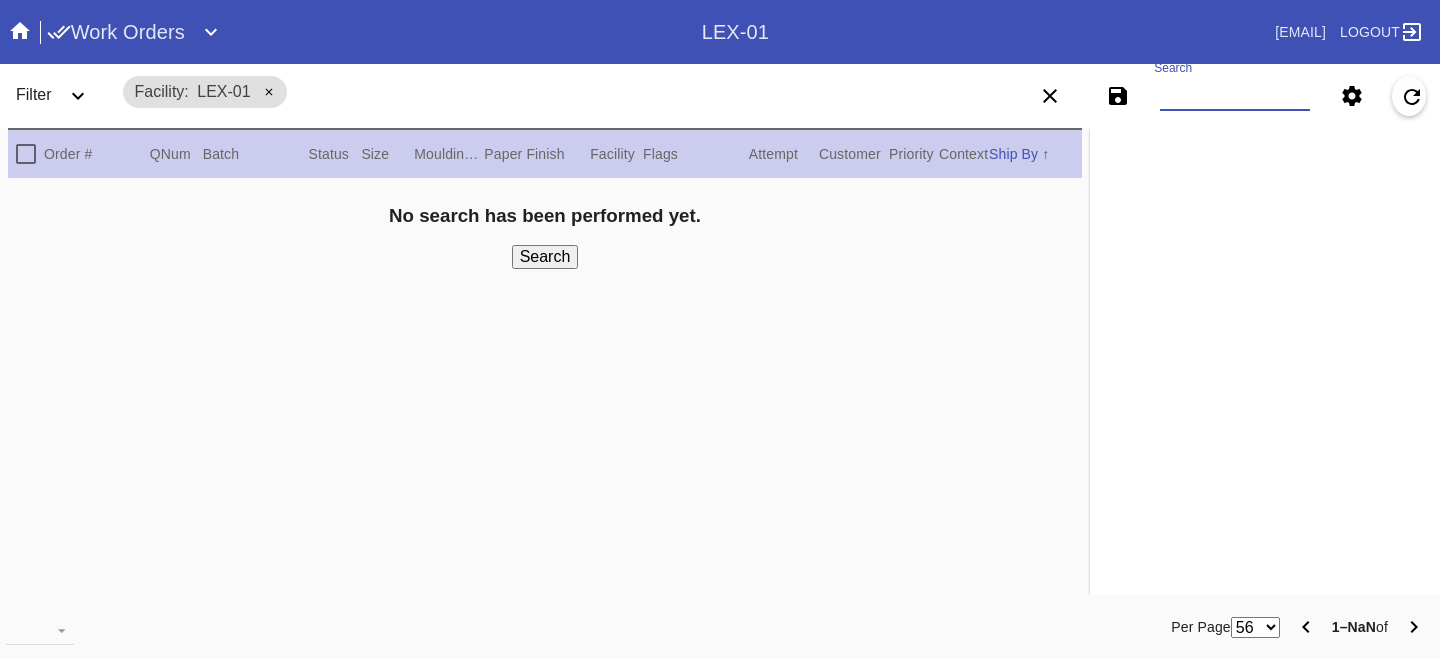 click on "Search" at bounding box center [1235, 96] 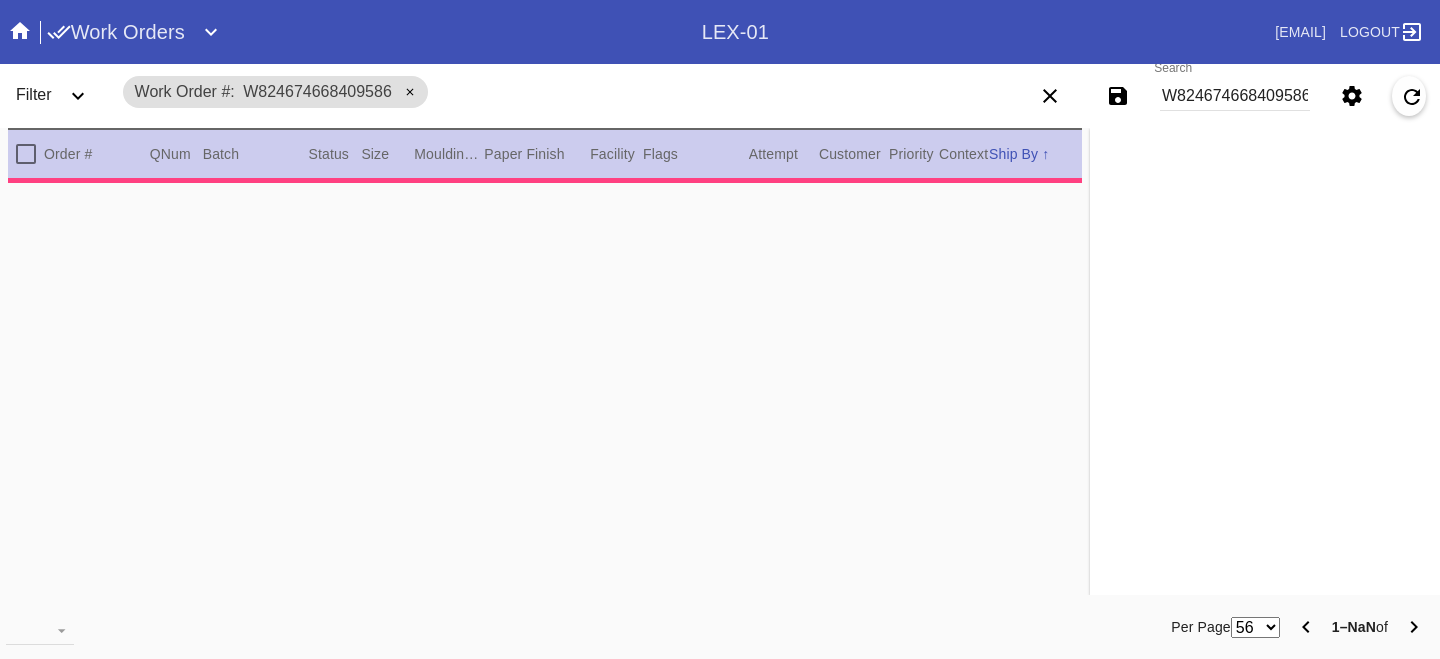 type on "1.5" 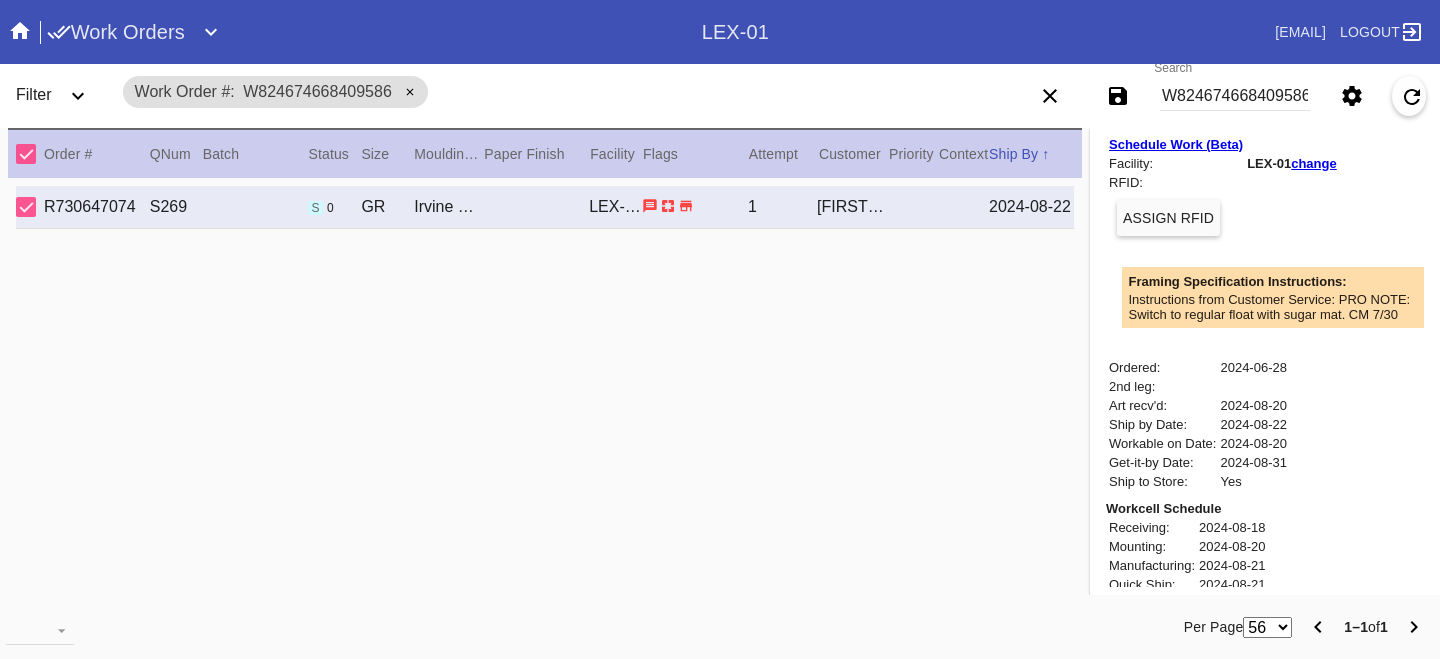 scroll, scrollTop: 0, scrollLeft: 0, axis: both 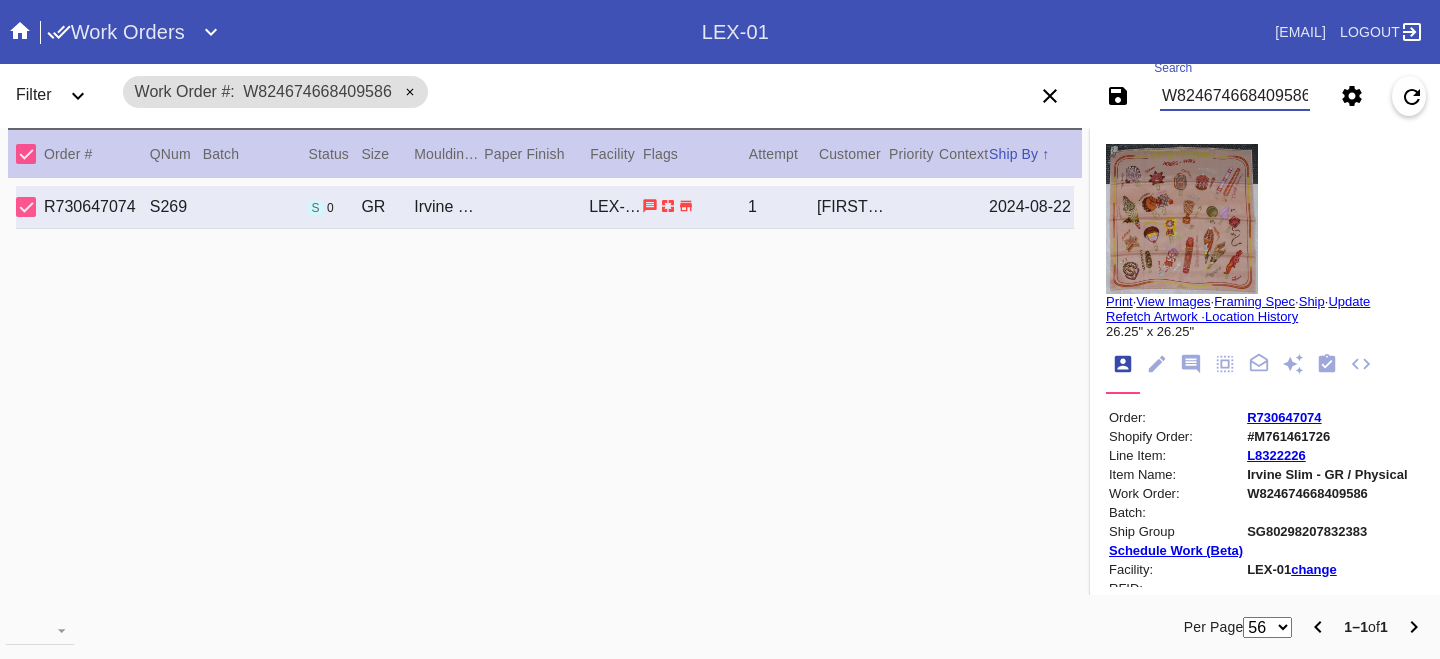 click on "R730647074" at bounding box center [1284, 417] 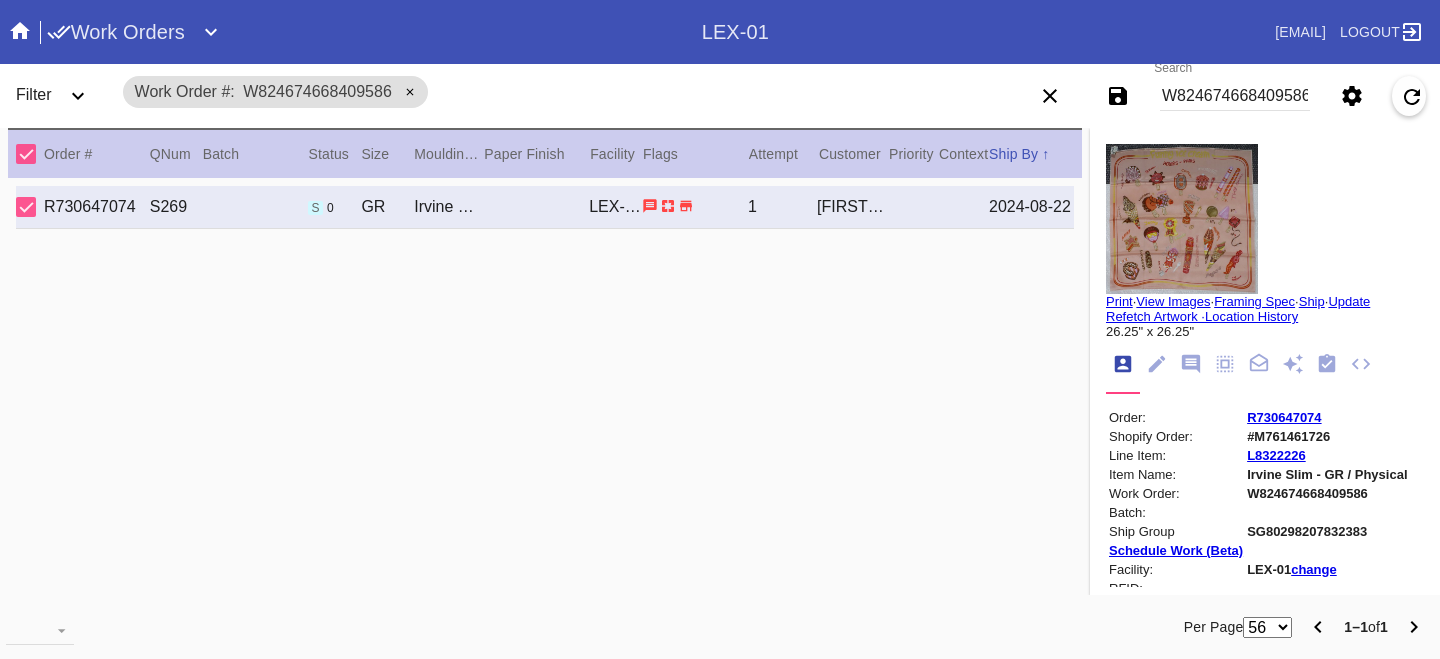 click on "W824674668409586" at bounding box center [1235, 96] 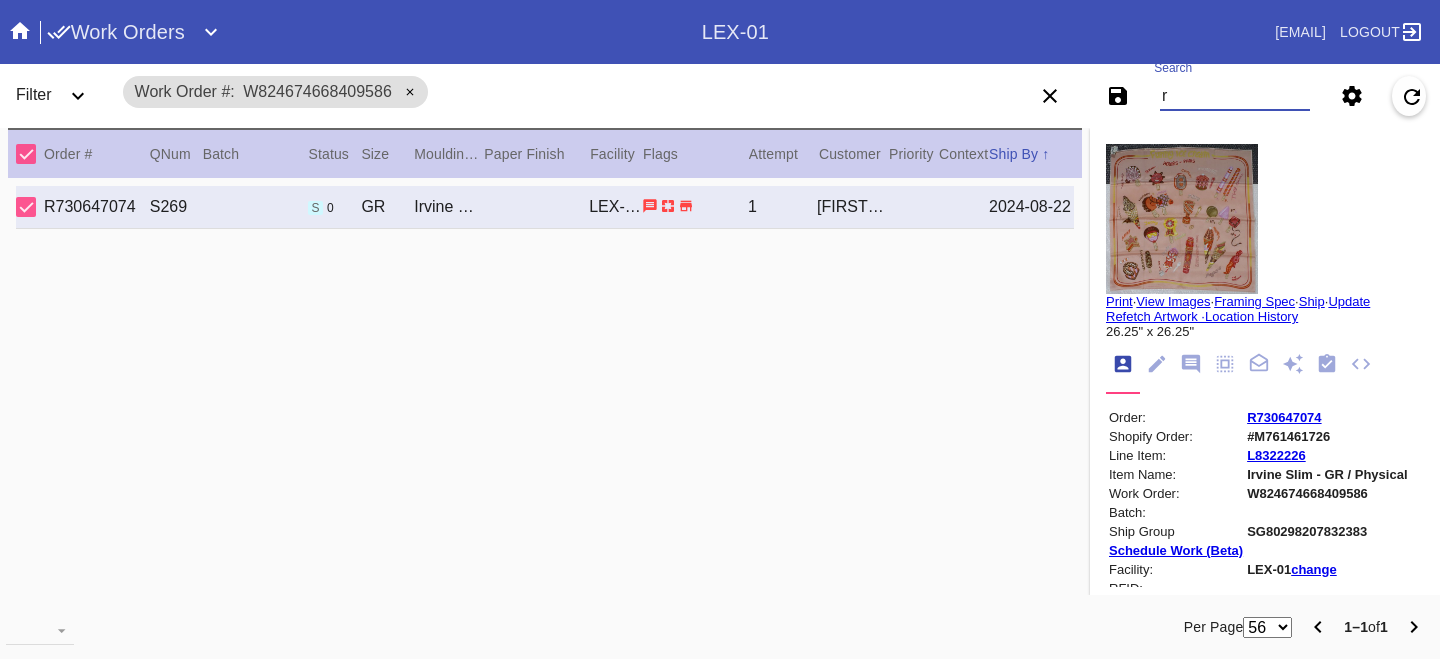 type on "R505177963" 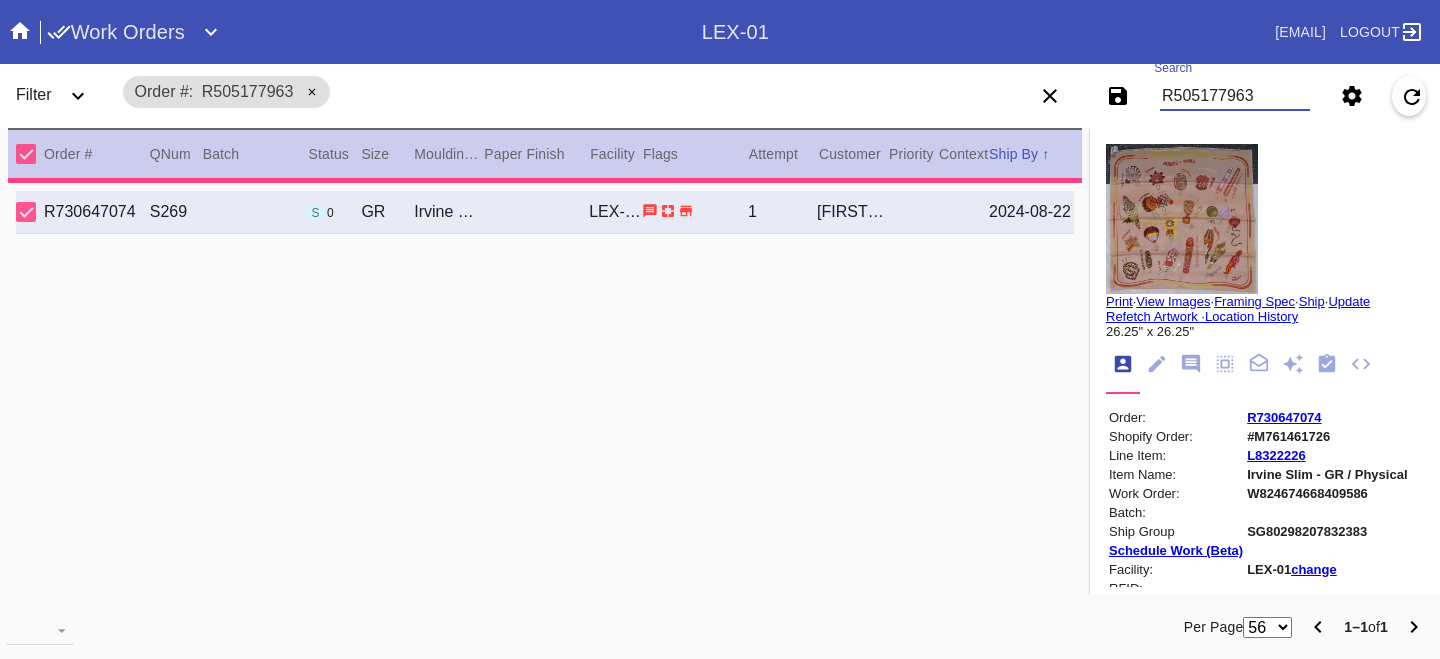 type on "2.125" 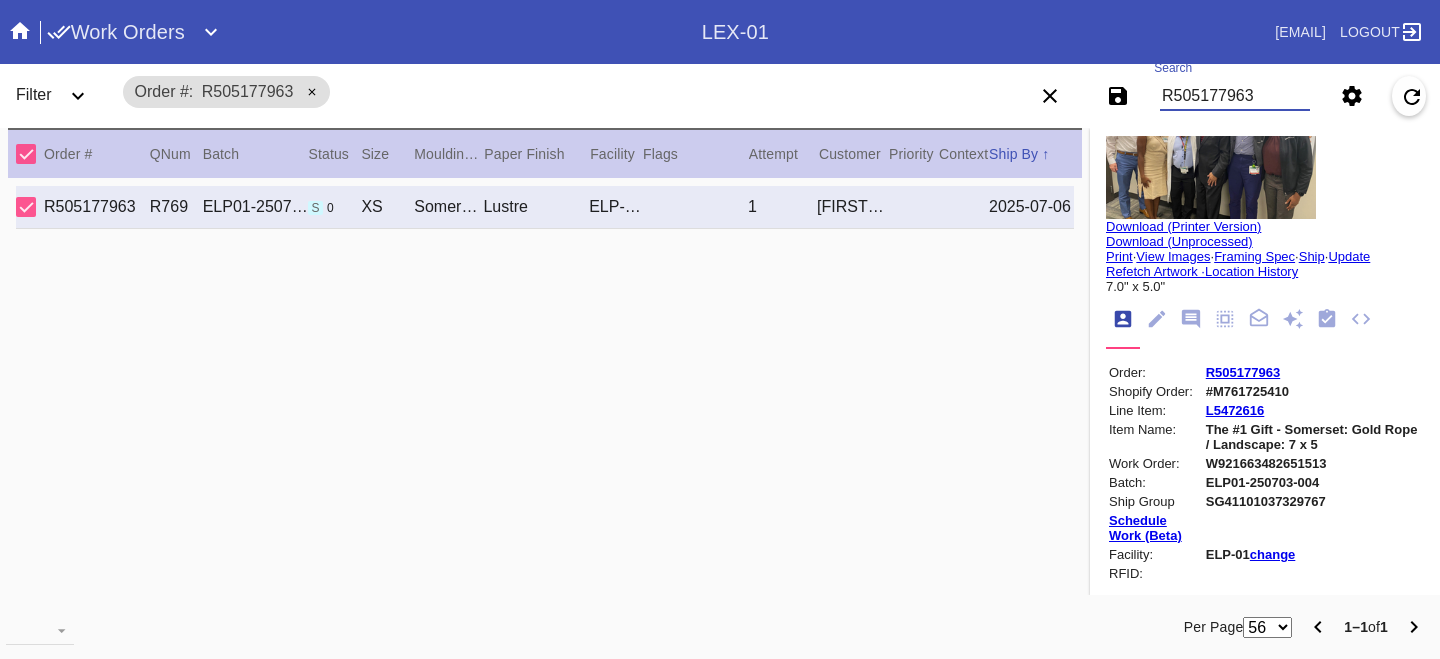 scroll, scrollTop: 83, scrollLeft: 0, axis: vertical 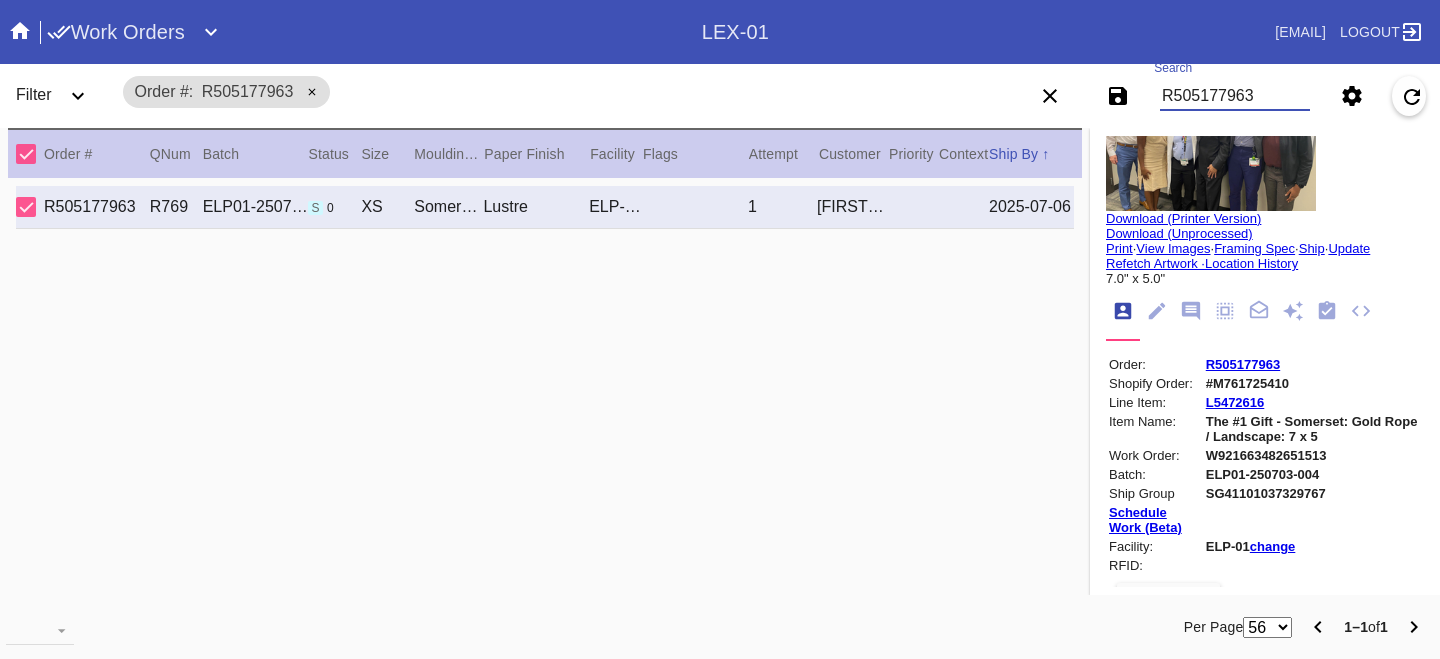 click on "R505177963" at bounding box center (1235, 96) 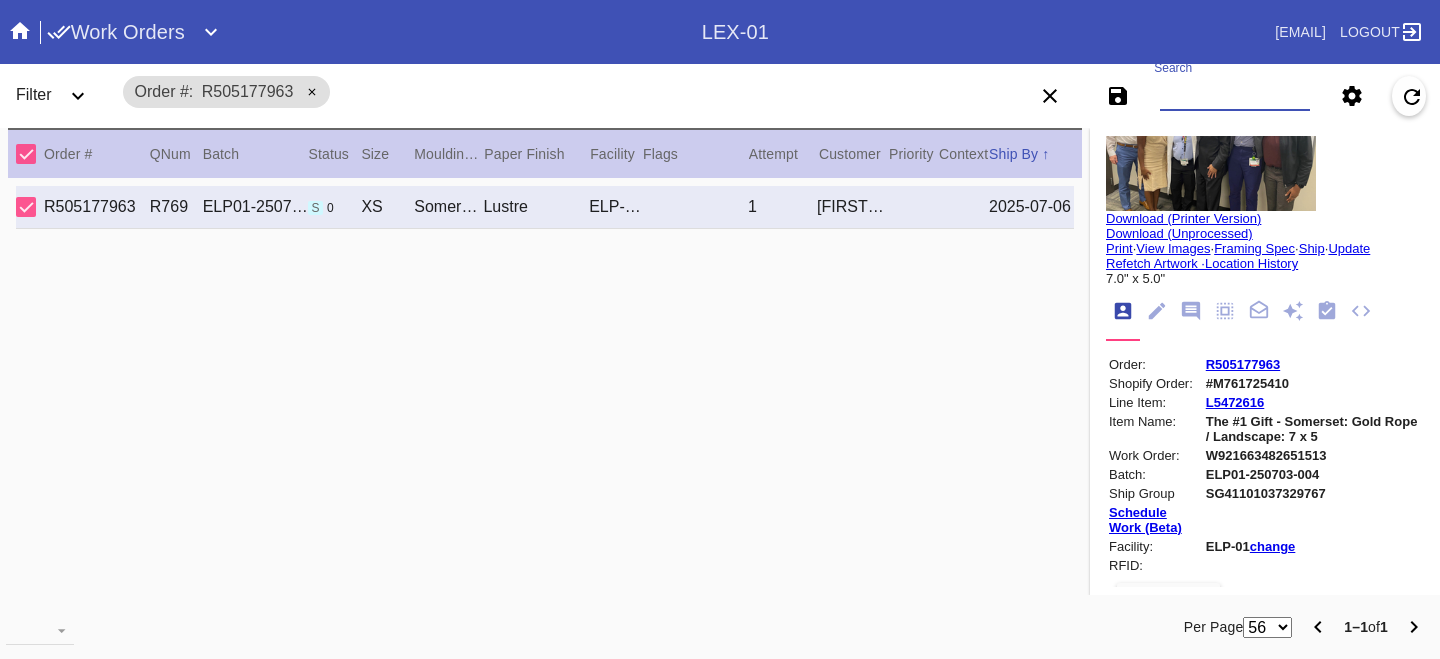click on "Search" at bounding box center (1235, 96) 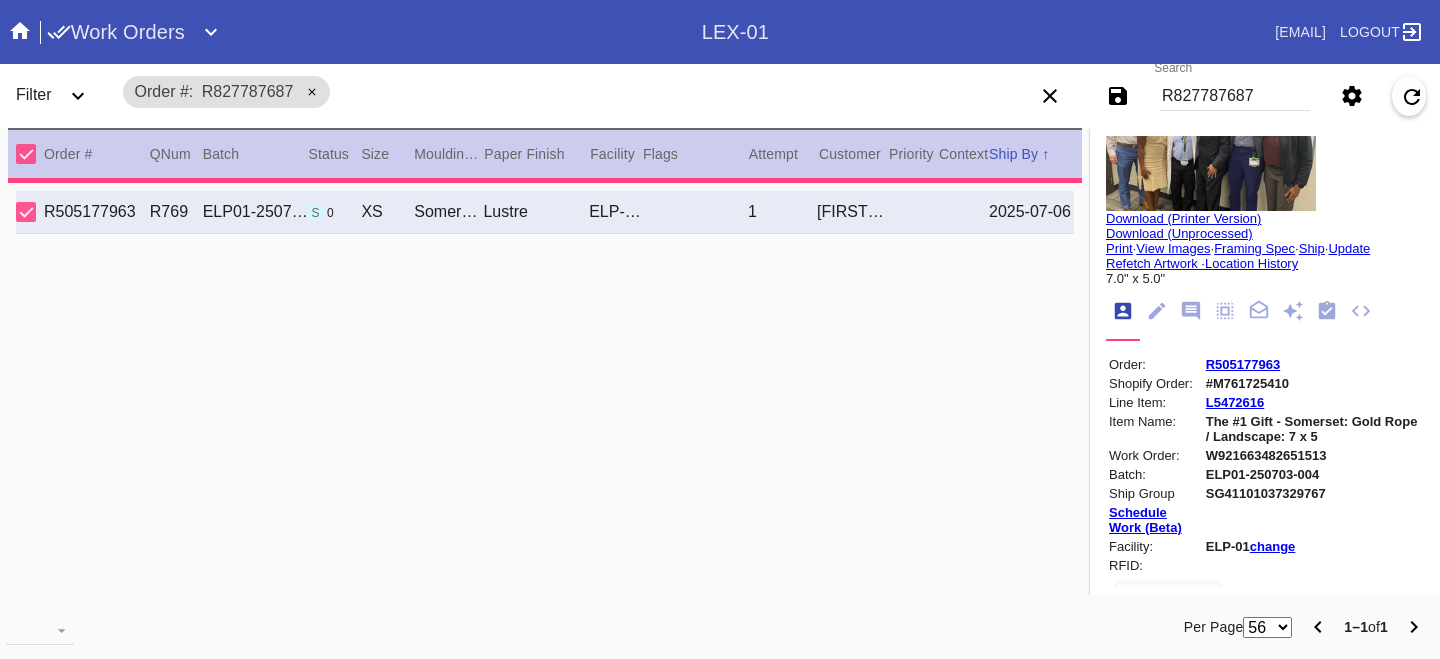 type on "2.0" 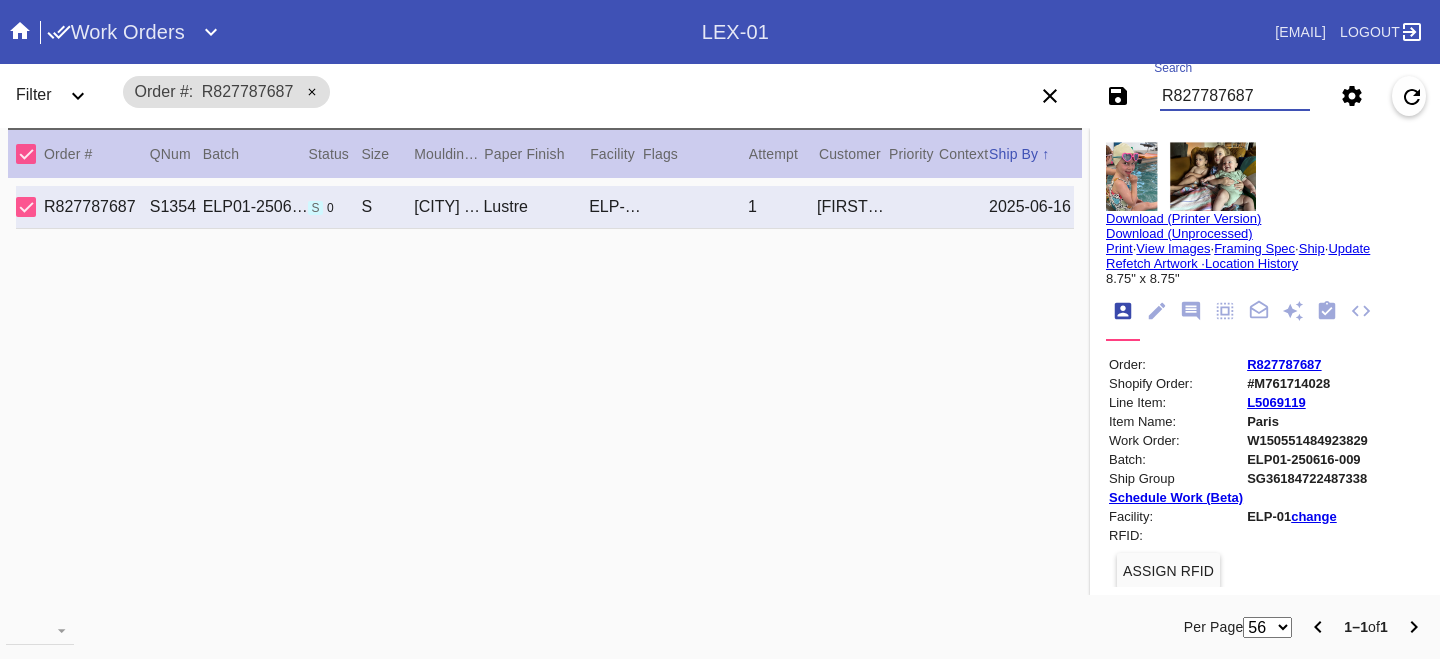 click on "R827787687" at bounding box center [1235, 96] 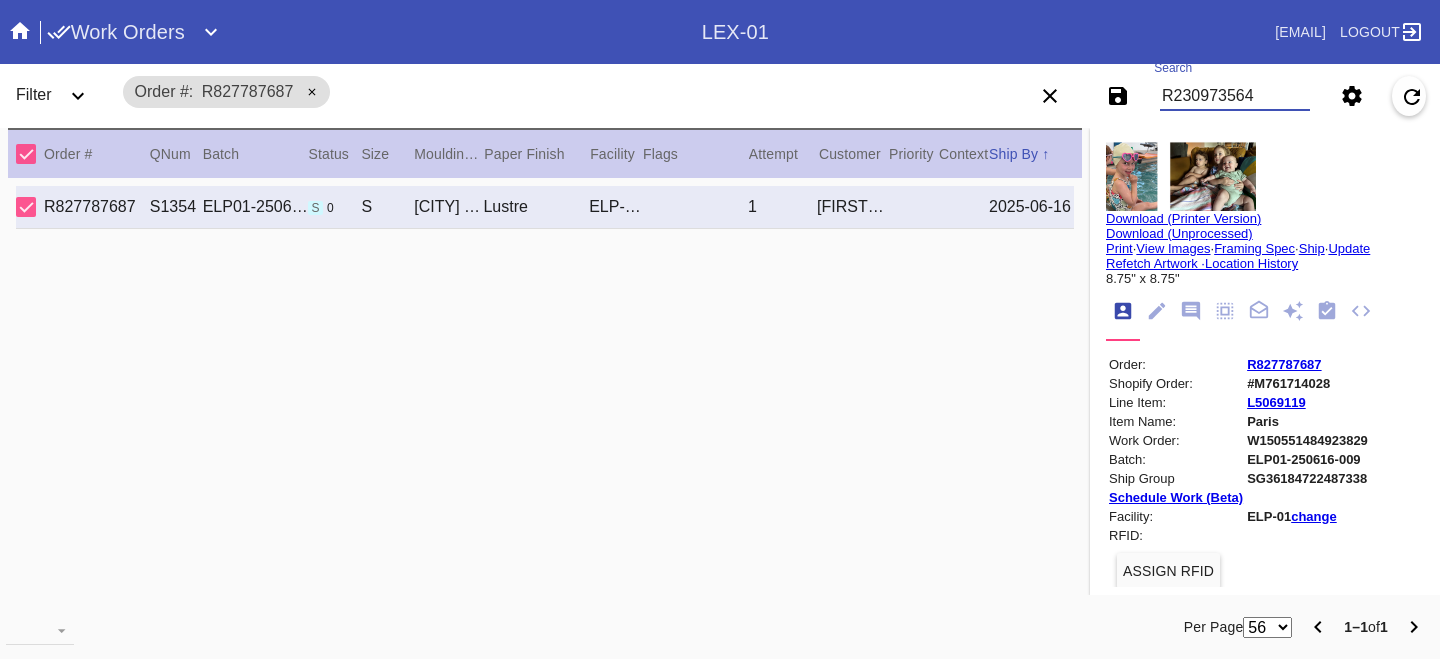 type on "R230973564" 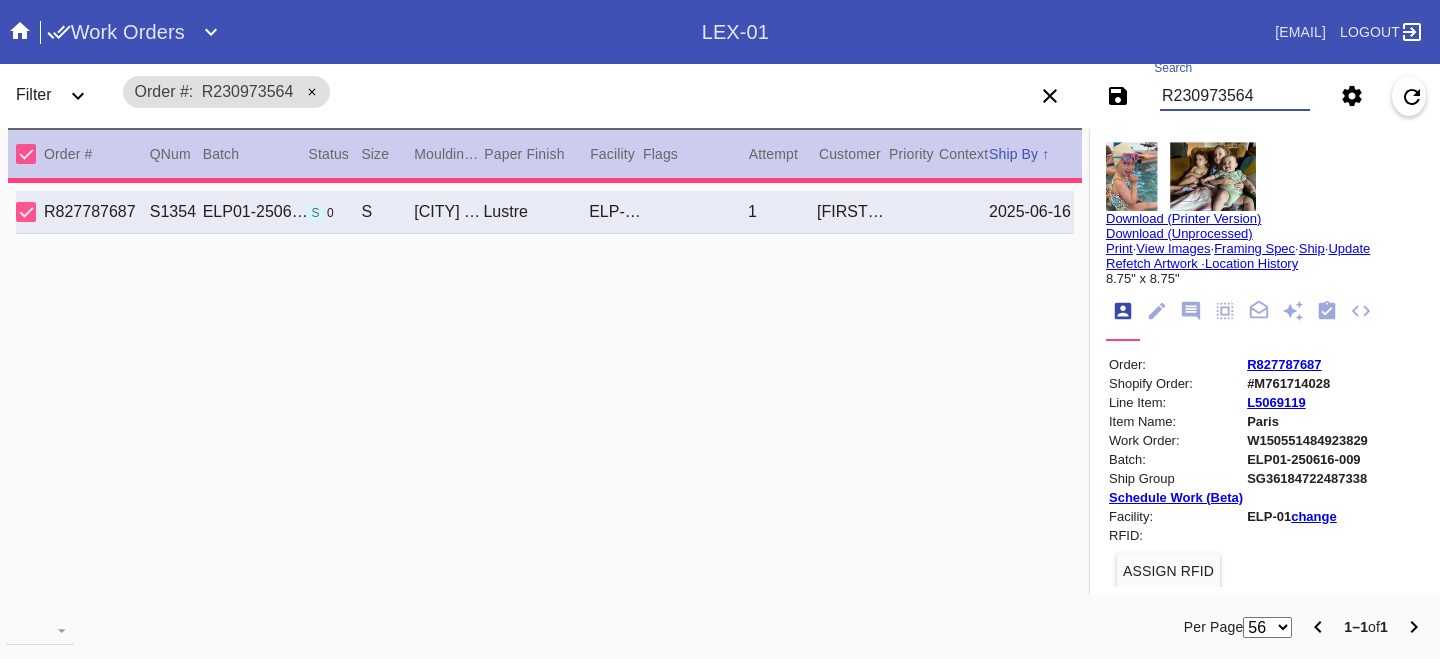 type on "2.5" 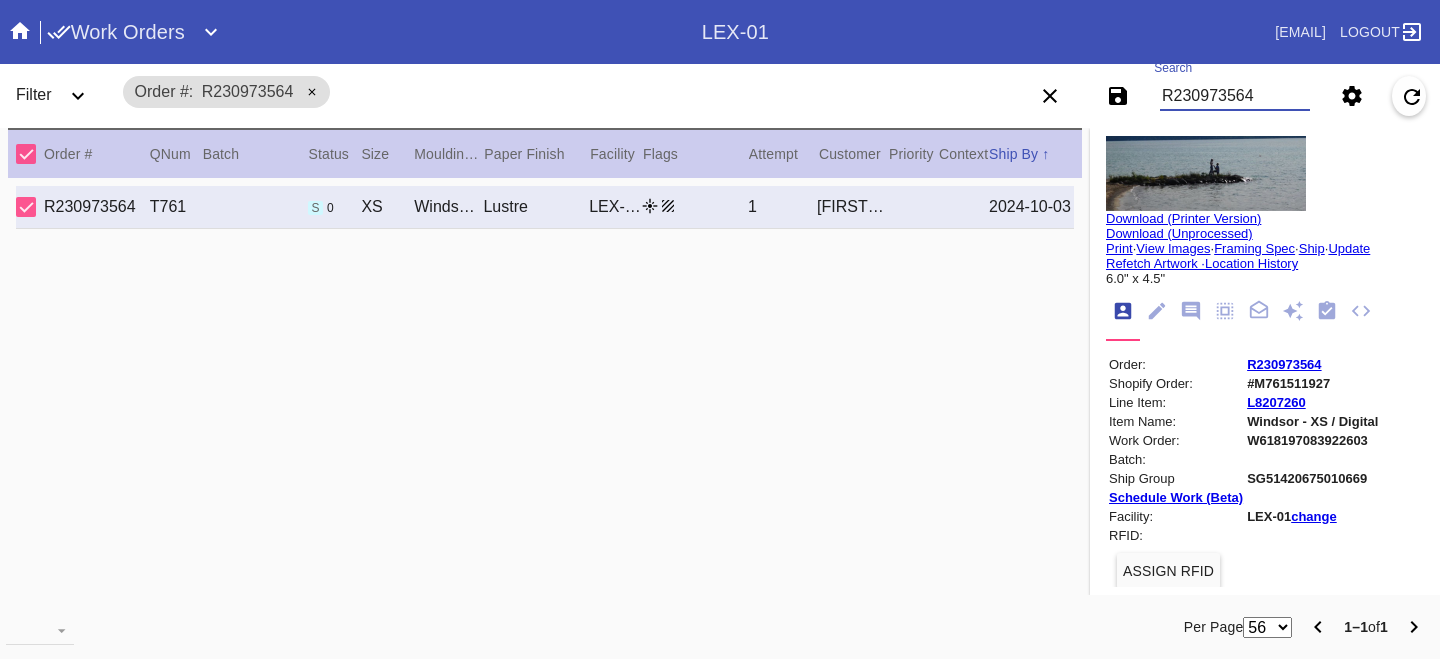 type on "08.25.2023" 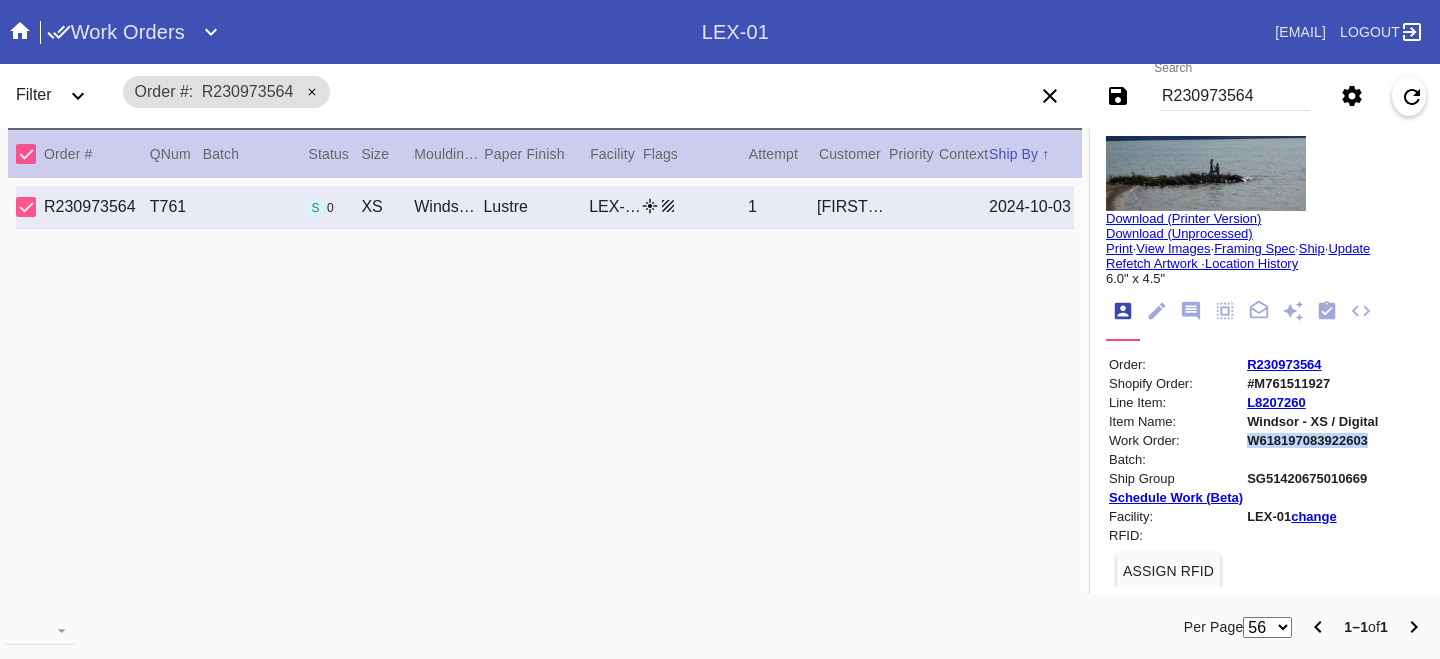 click on "W618197083922603" at bounding box center [1312, 440] 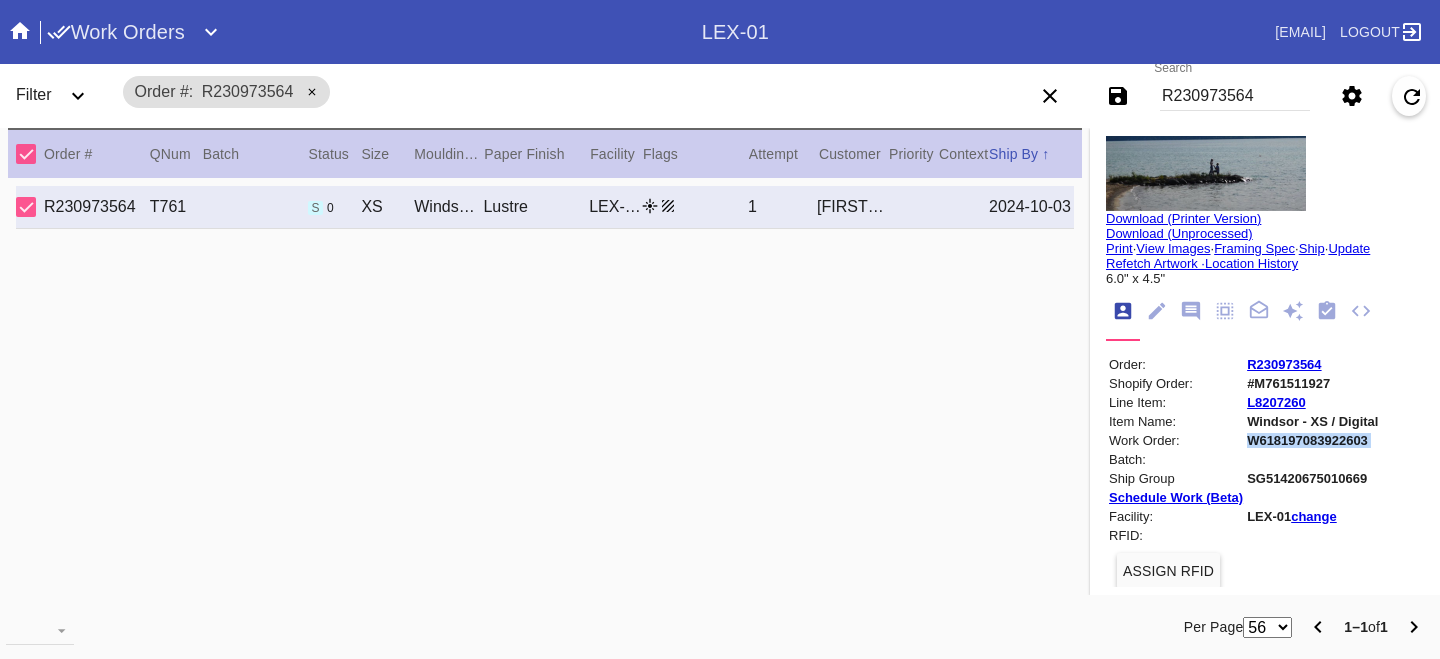click on "W618197083922603" at bounding box center [1312, 440] 